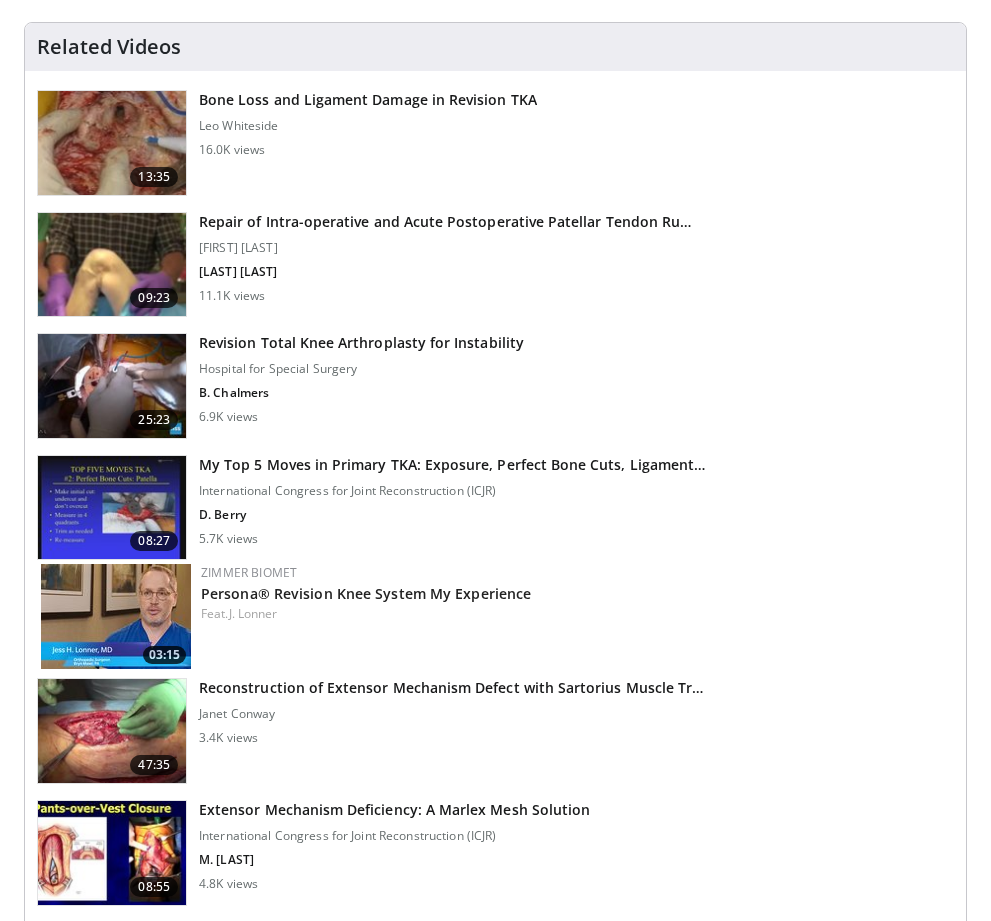 scroll, scrollTop: 515, scrollLeft: 0, axis: vertical 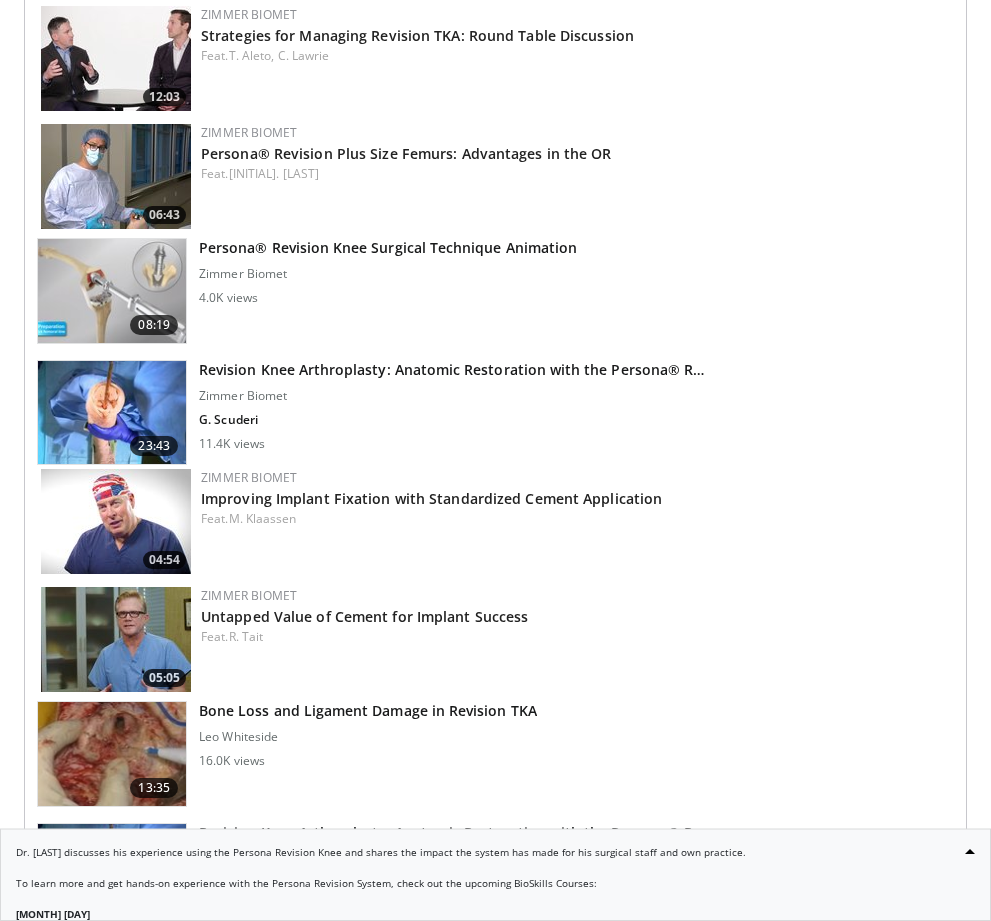 click at bounding box center [116, 522] 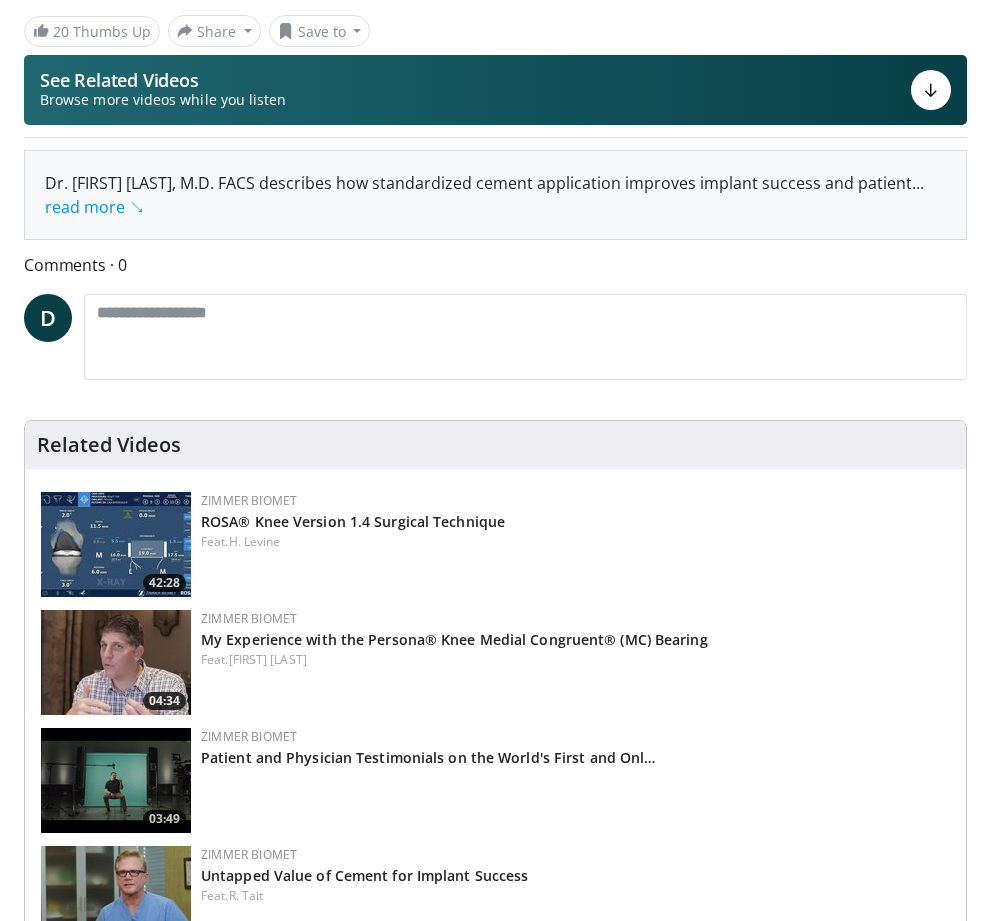 scroll, scrollTop: 204, scrollLeft: 0, axis: vertical 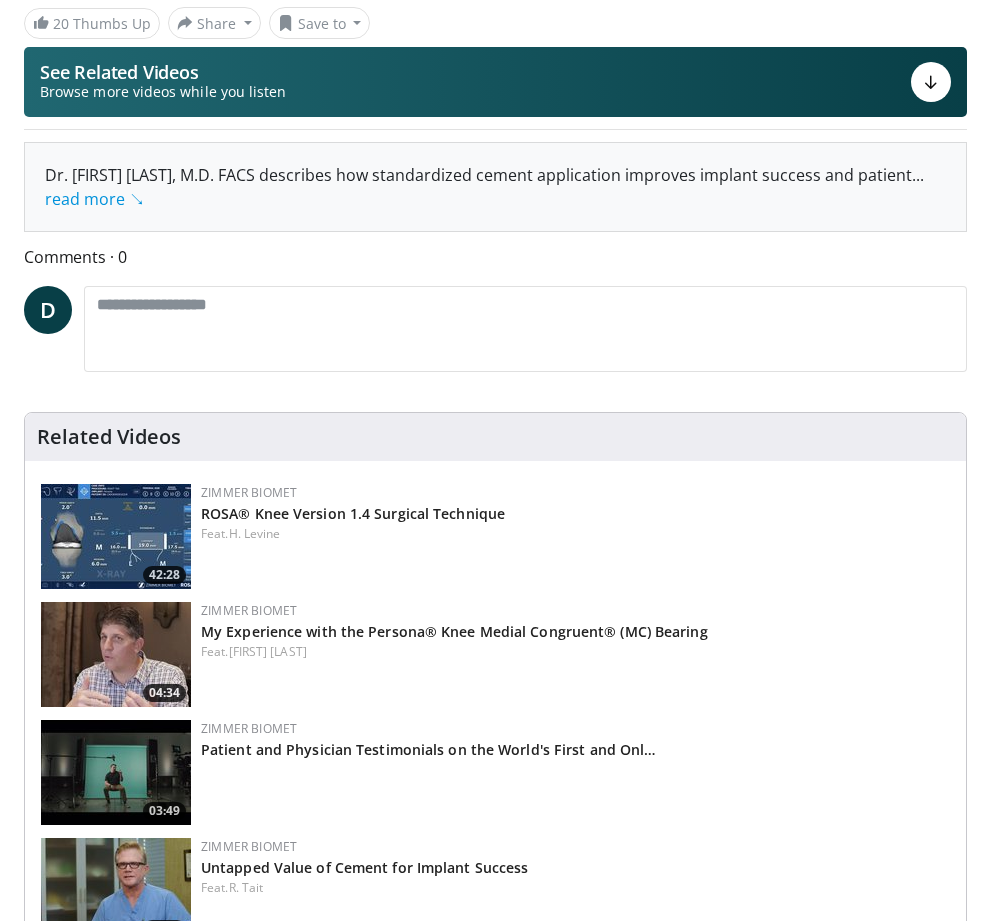 click at bounding box center [116, 537] 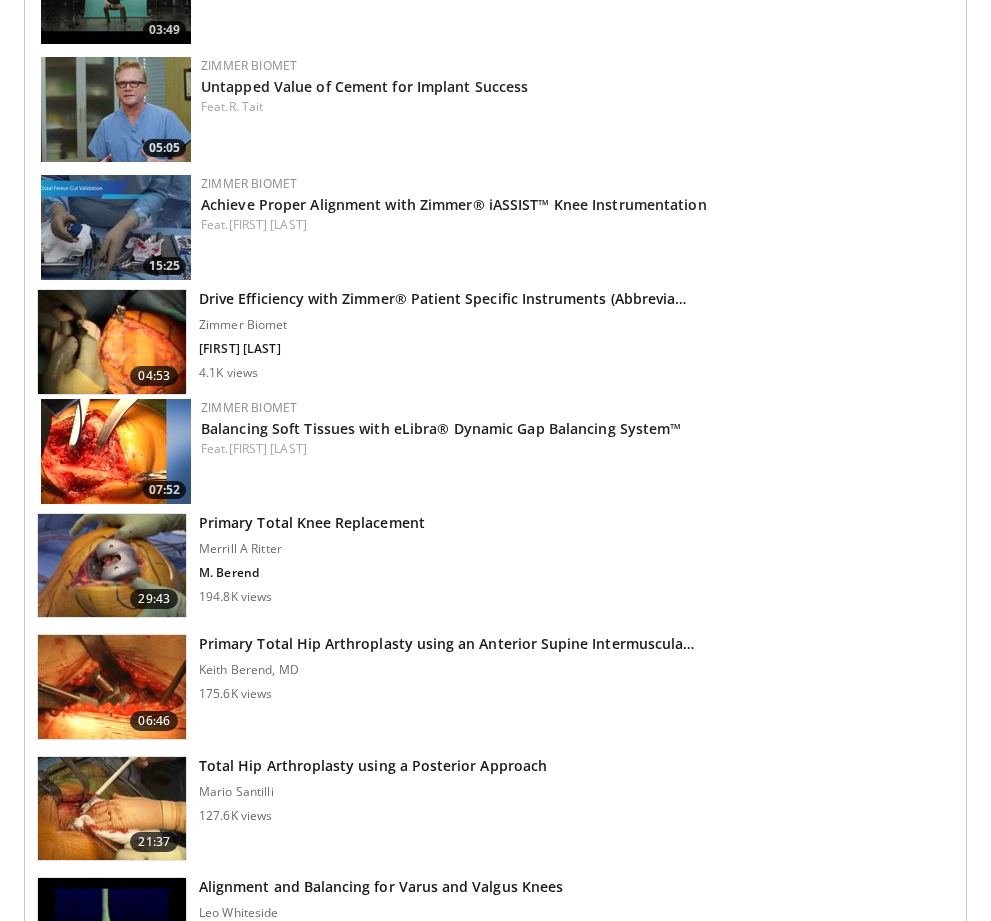scroll, scrollTop: 980, scrollLeft: 0, axis: vertical 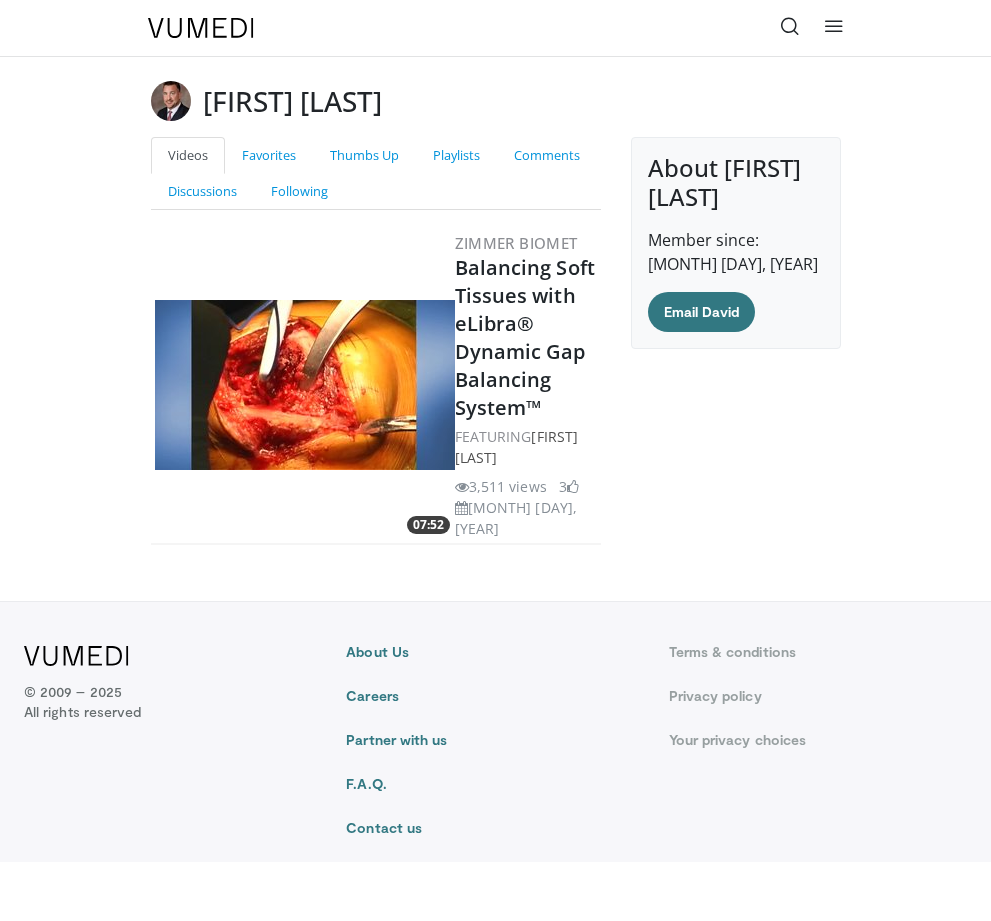 click at bounding box center (305, 385) 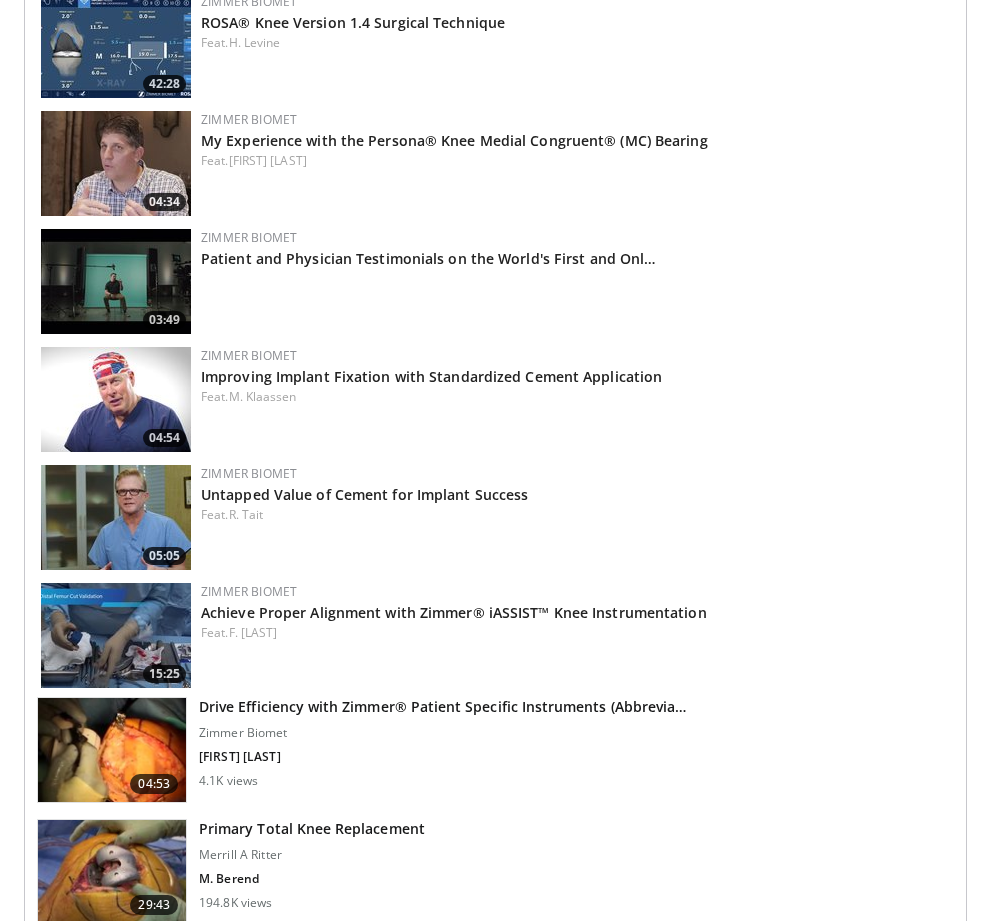 scroll, scrollTop: 595, scrollLeft: 0, axis: vertical 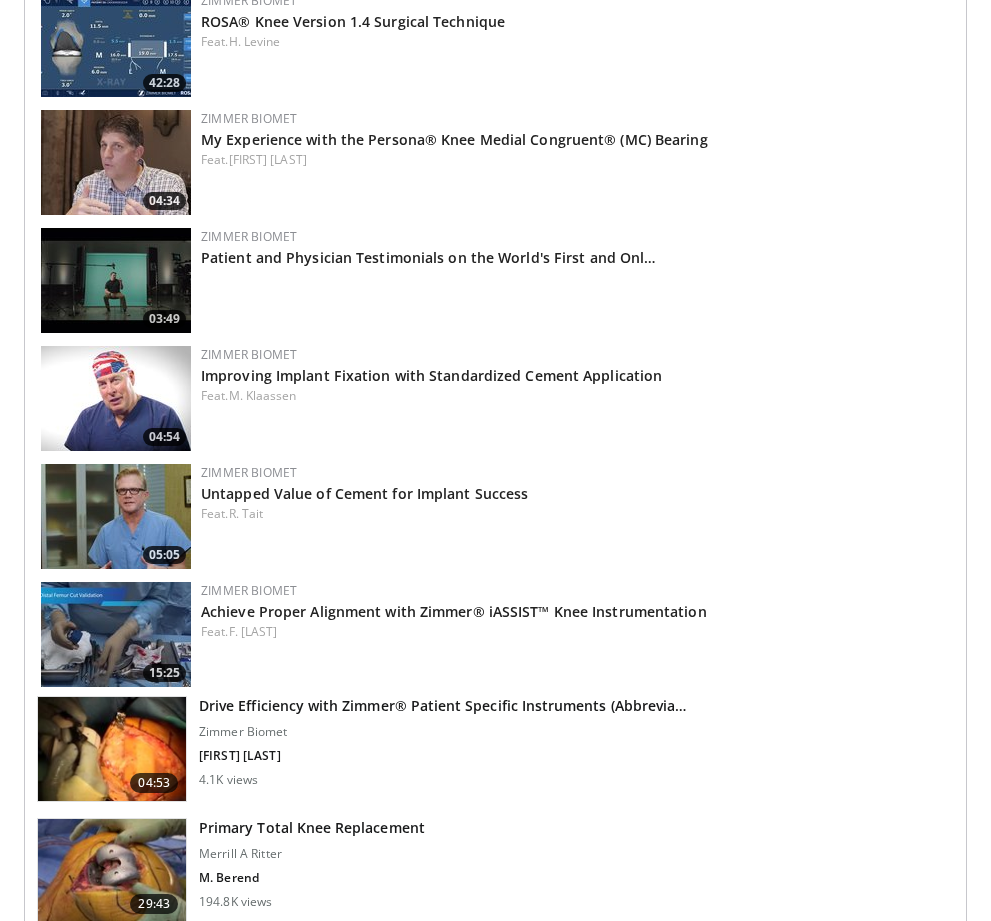 click at bounding box center [116, 516] 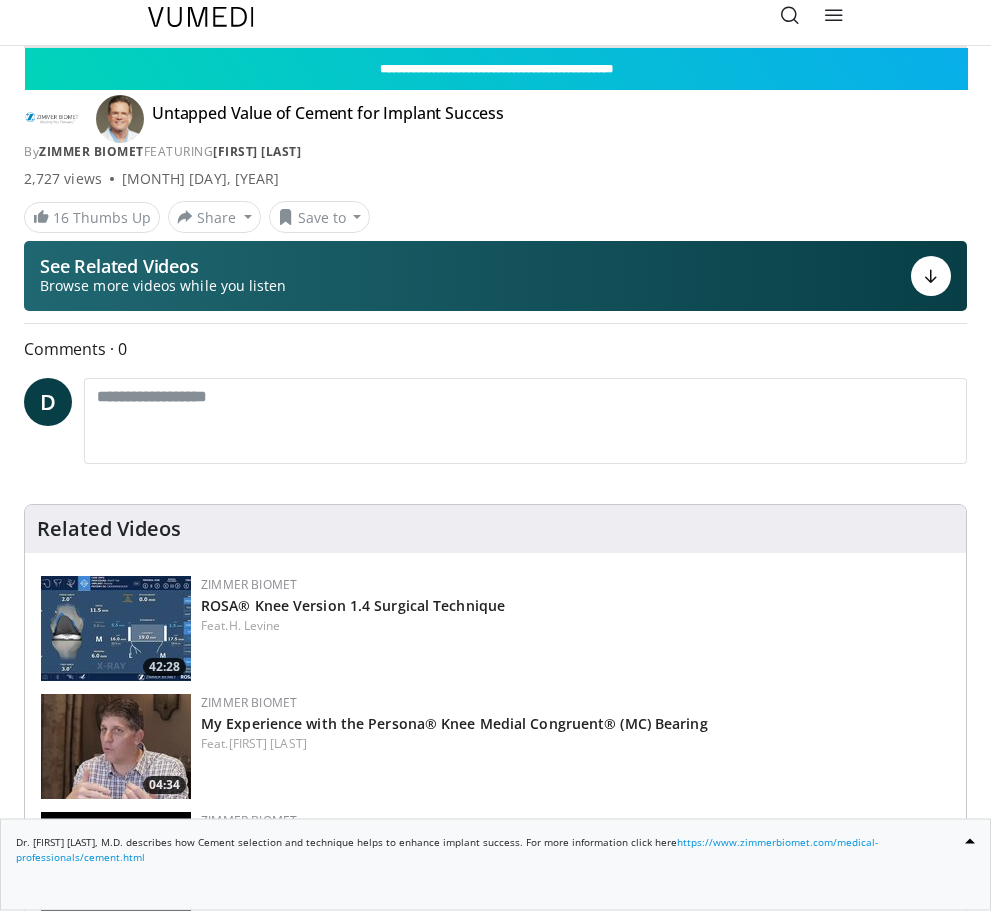 scroll, scrollTop: 0, scrollLeft: 0, axis: both 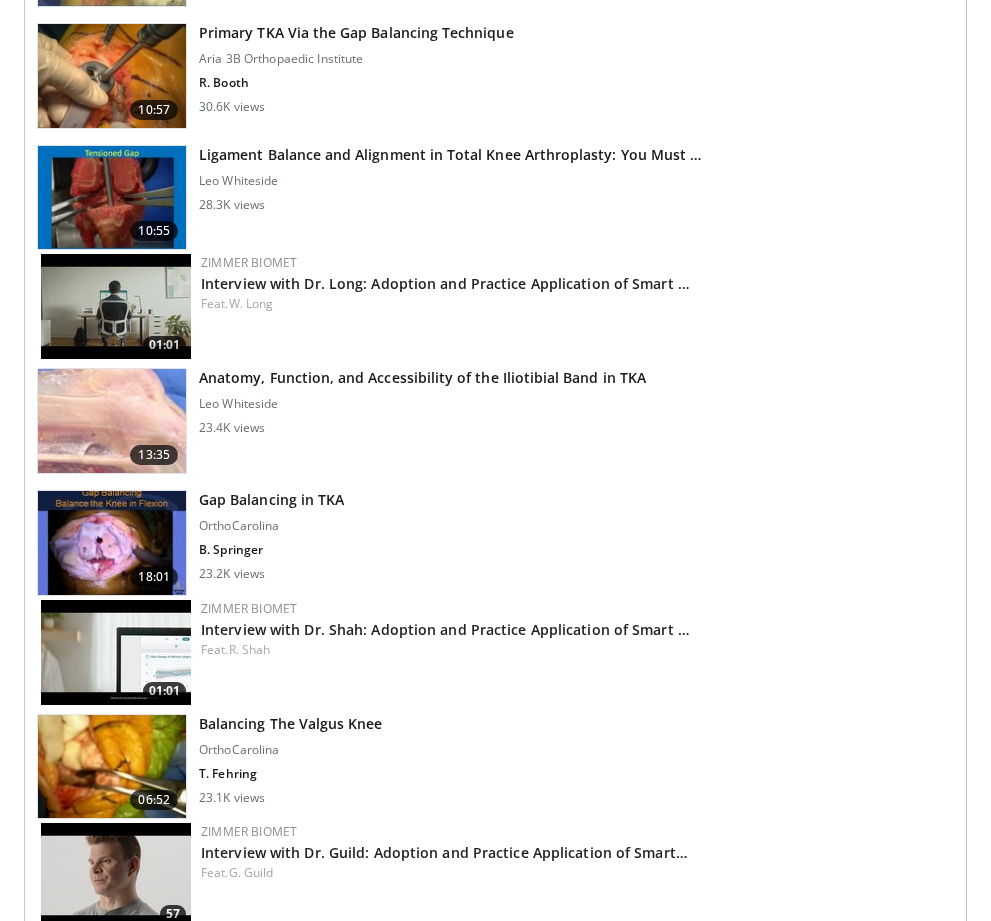 click at bounding box center [112, 421] 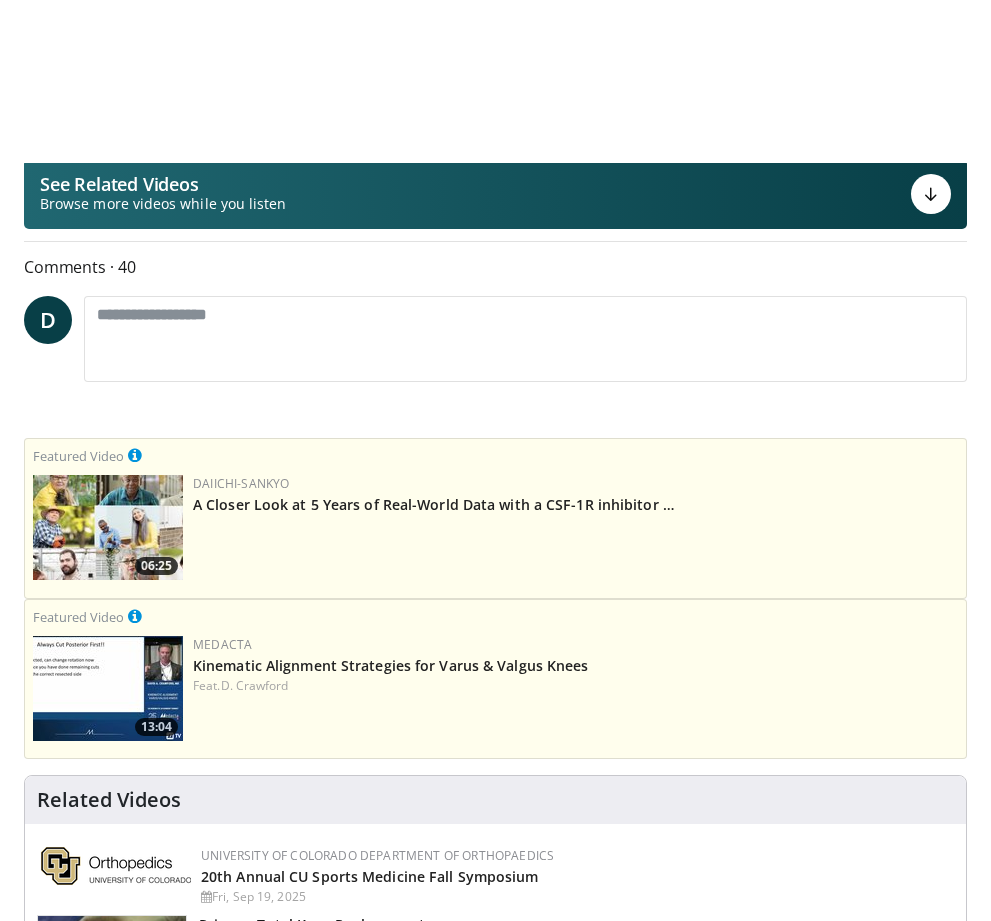 scroll, scrollTop: 0, scrollLeft: 0, axis: both 